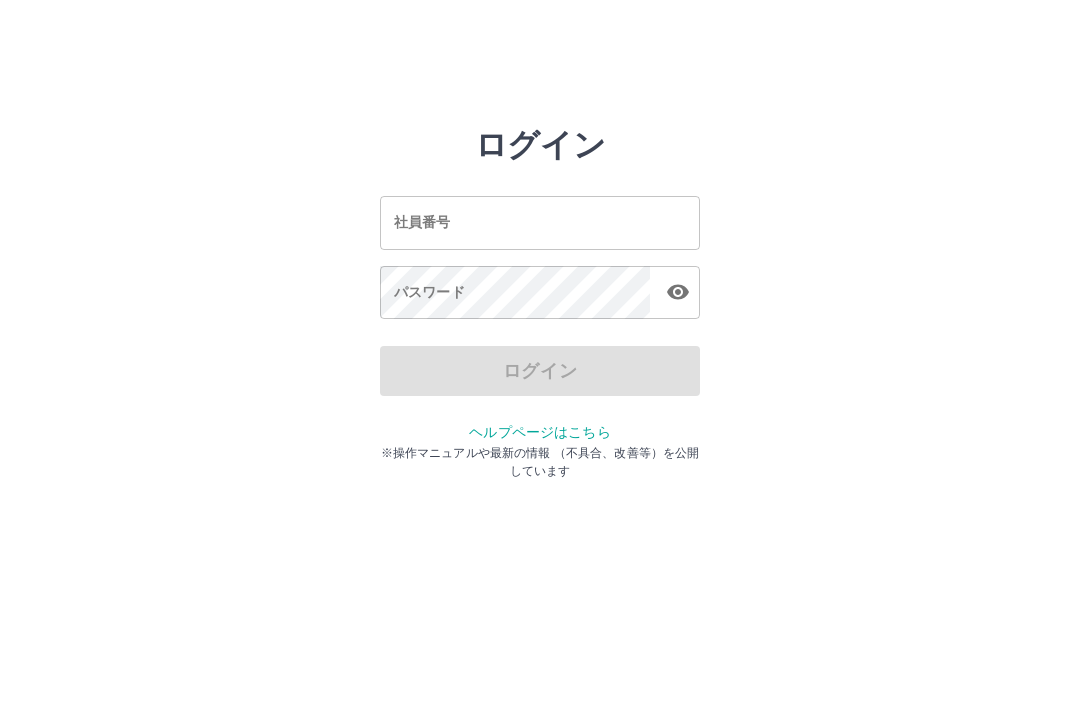 scroll, scrollTop: 0, scrollLeft: 0, axis: both 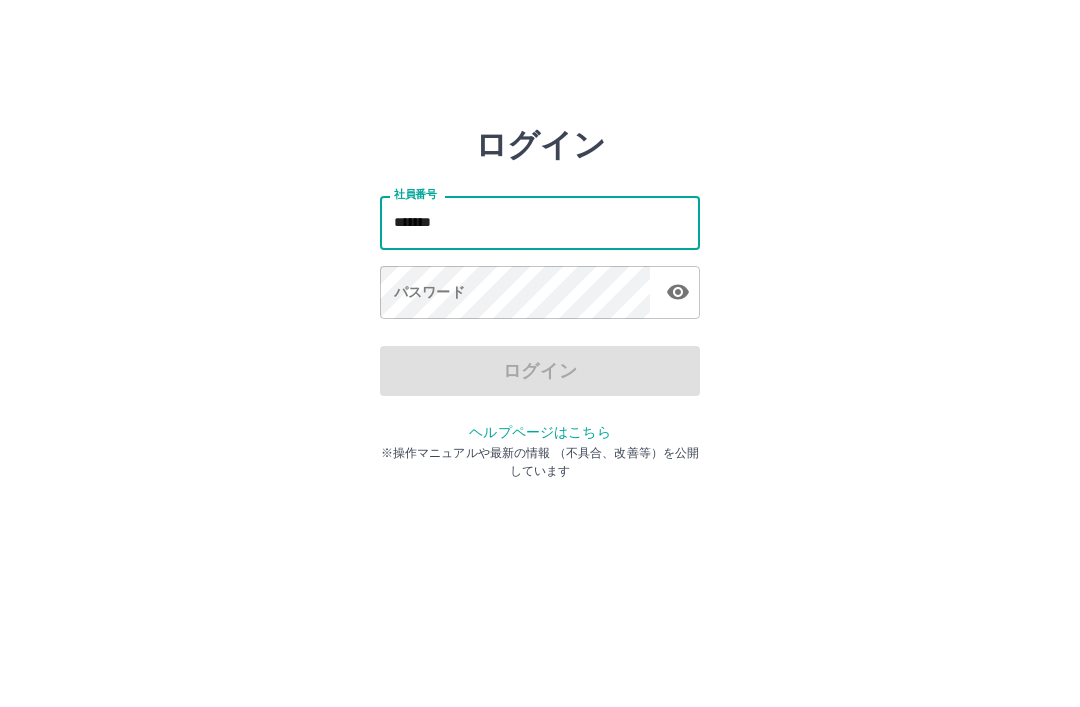 click on "*******" at bounding box center [540, 222] 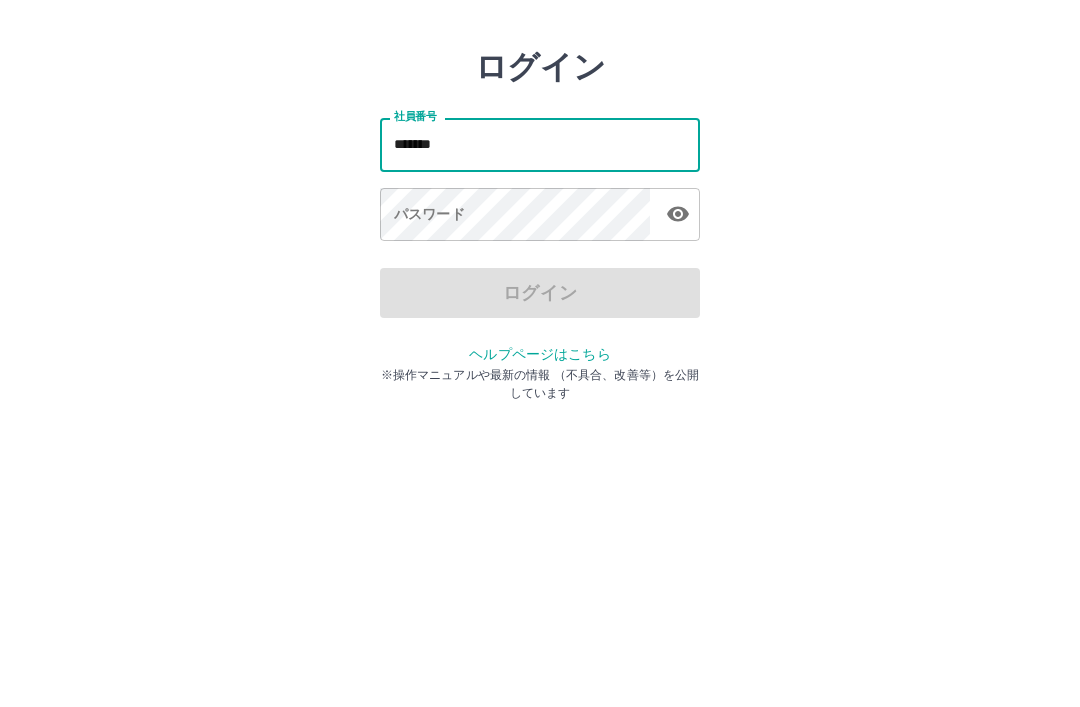 type on "*******" 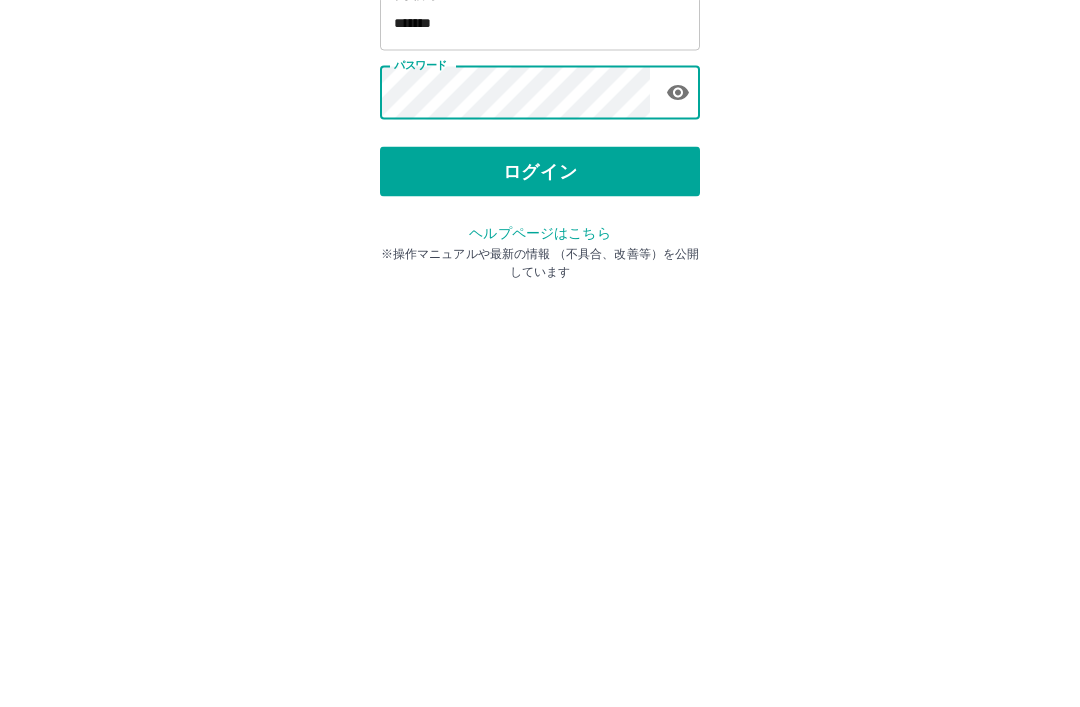 click on "ログイン" at bounding box center (540, 371) 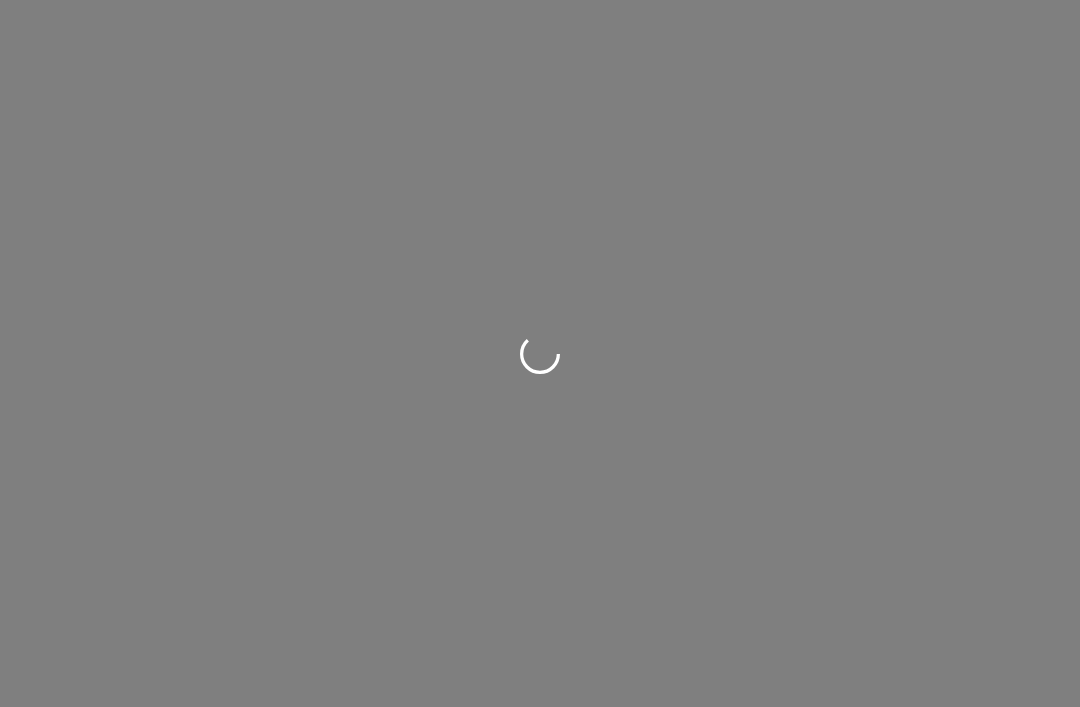 scroll, scrollTop: 0, scrollLeft: 0, axis: both 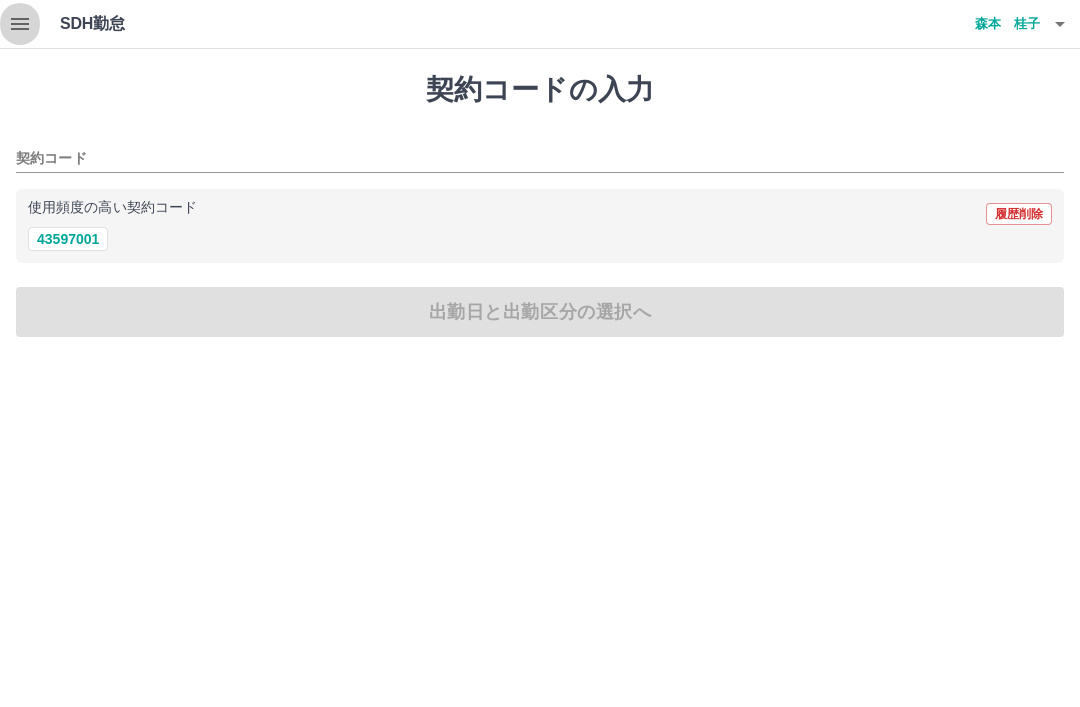 click at bounding box center [20, 24] 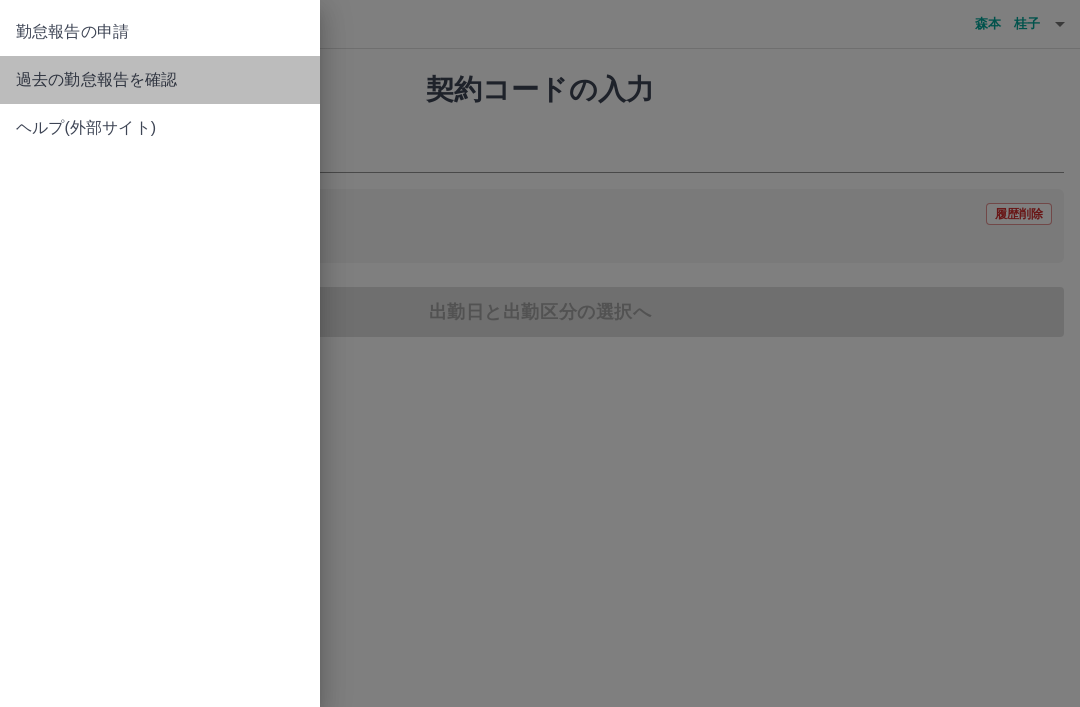 click on "過去の勤怠報告を確認" at bounding box center [160, 80] 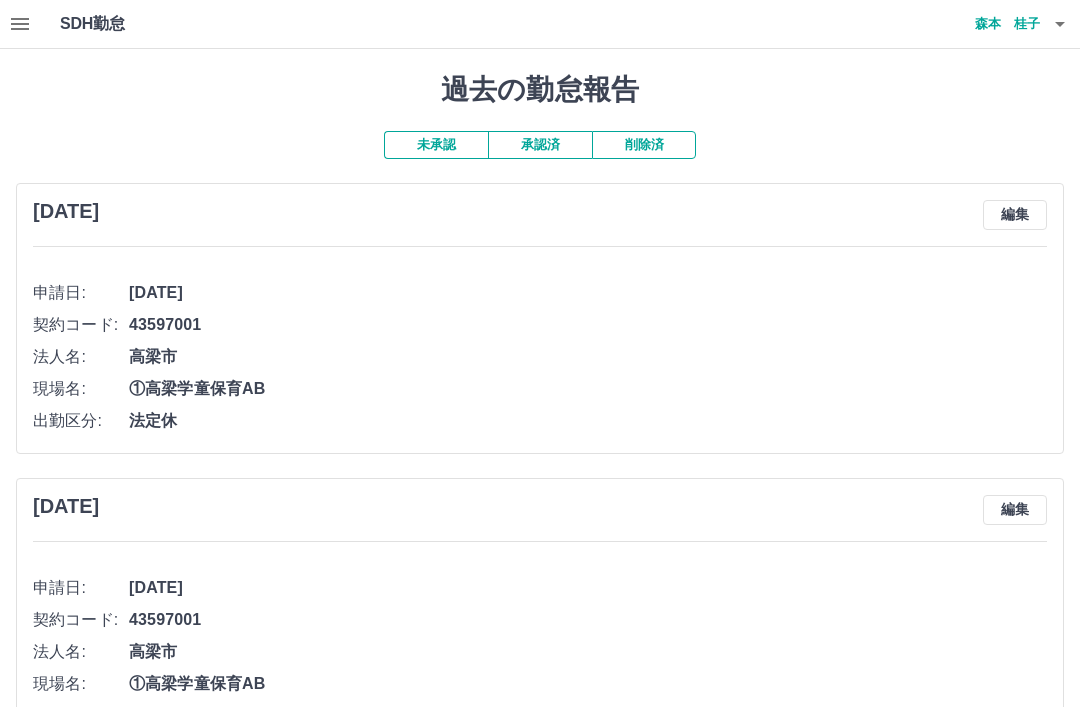 click on "承認済" at bounding box center (540, 145) 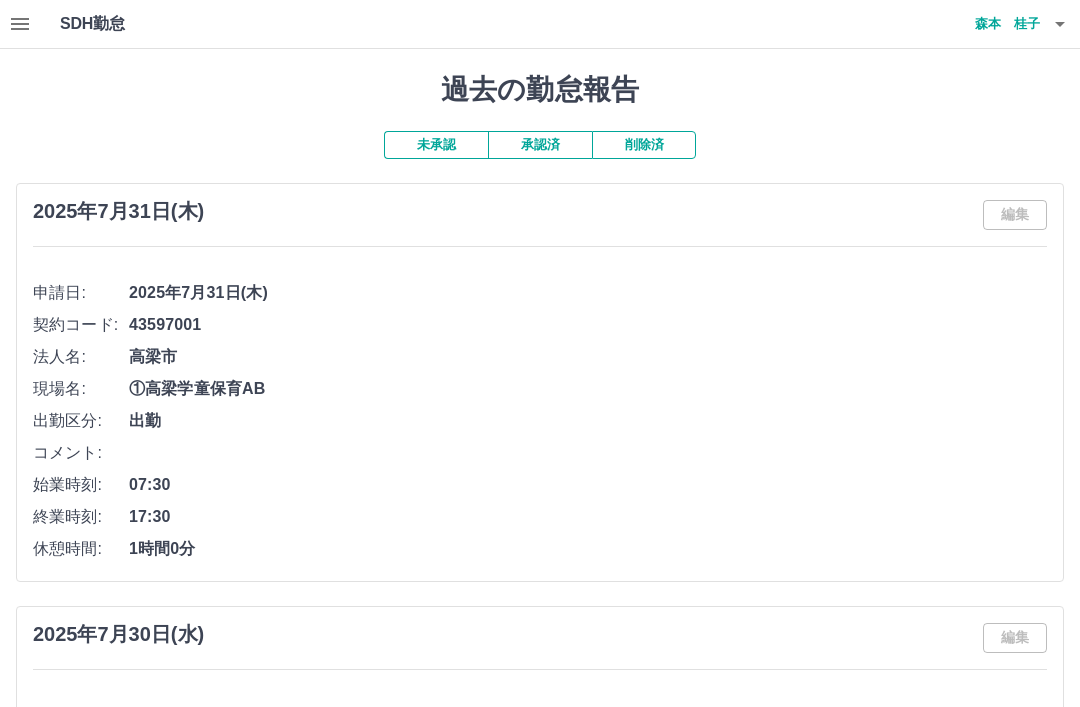 click on "森本　桂子" at bounding box center [980, 24] 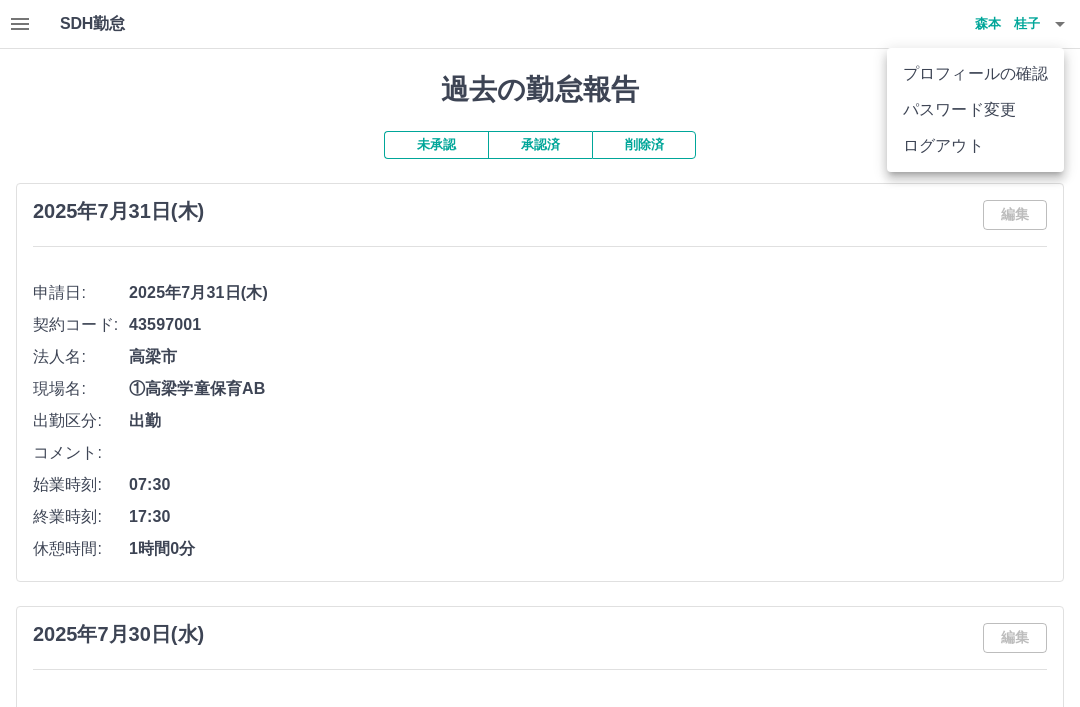 click on "ログアウト" at bounding box center [975, 146] 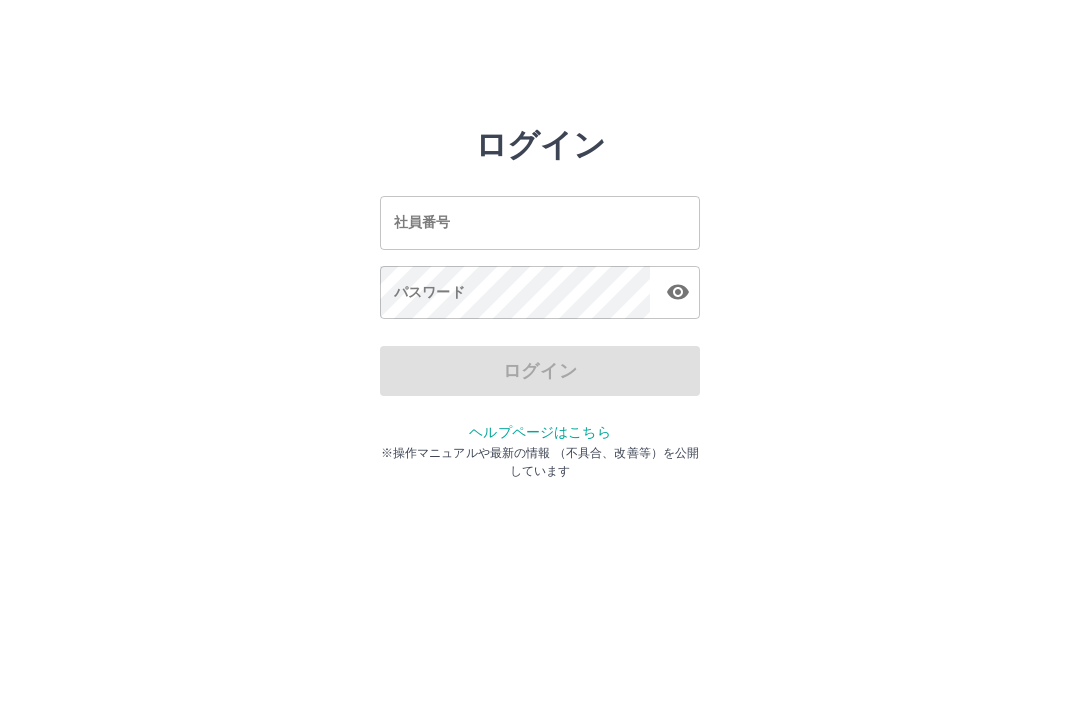 scroll, scrollTop: 0, scrollLeft: 0, axis: both 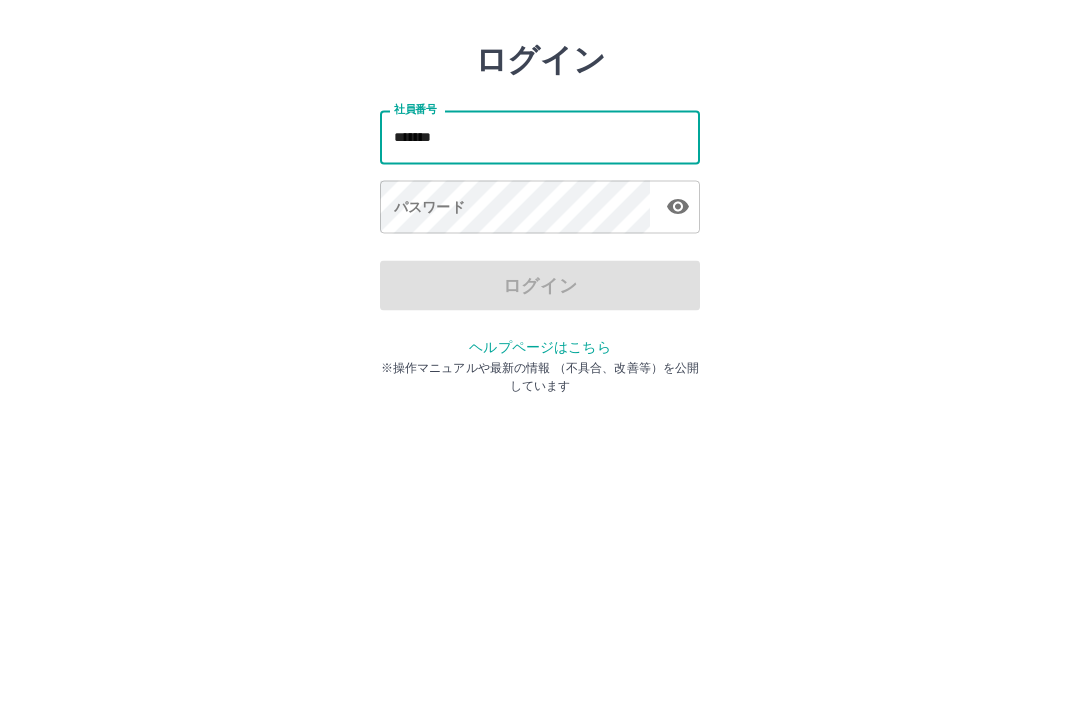 click on "*******" at bounding box center [540, 222] 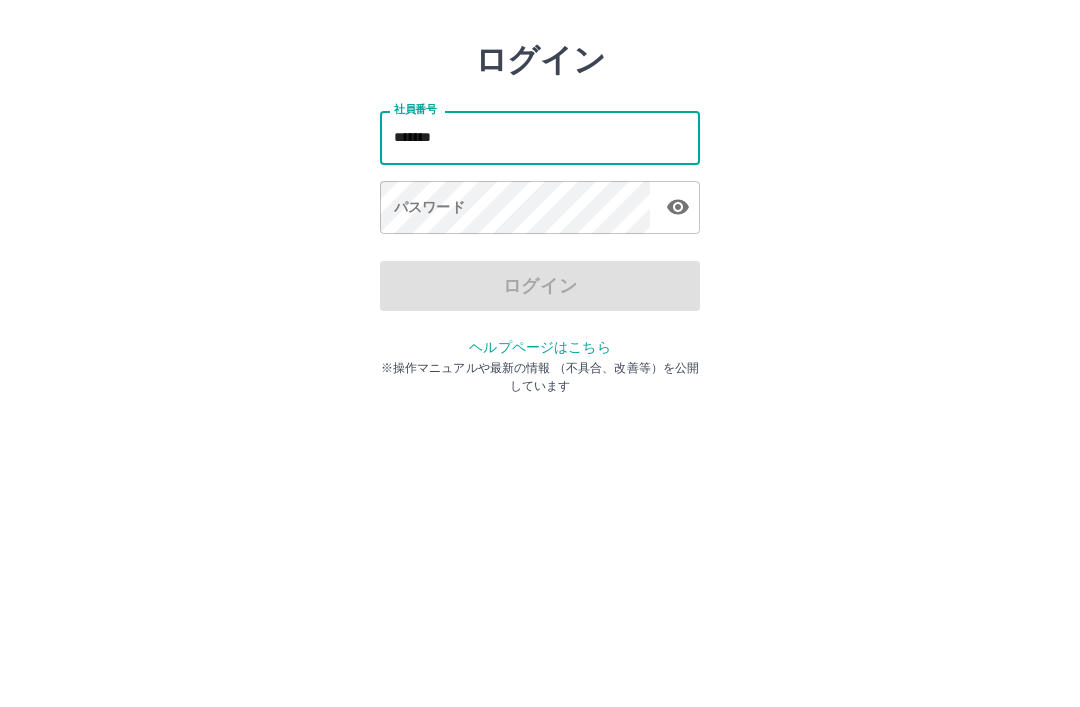 type on "*******" 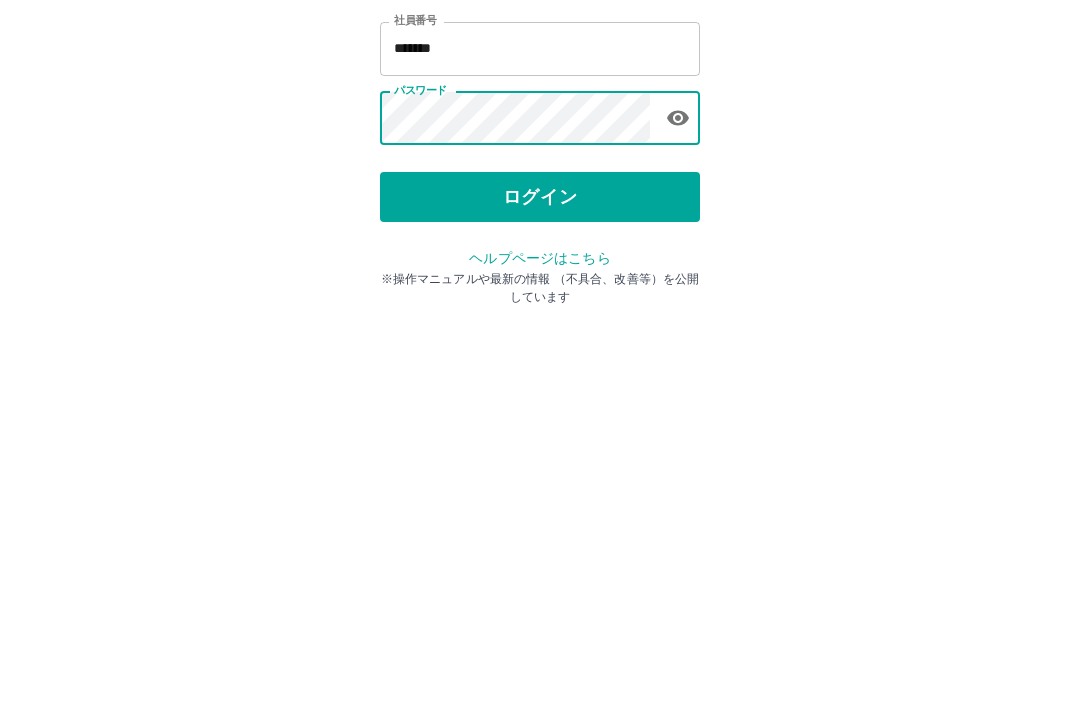 click on "ログイン" at bounding box center (540, 371) 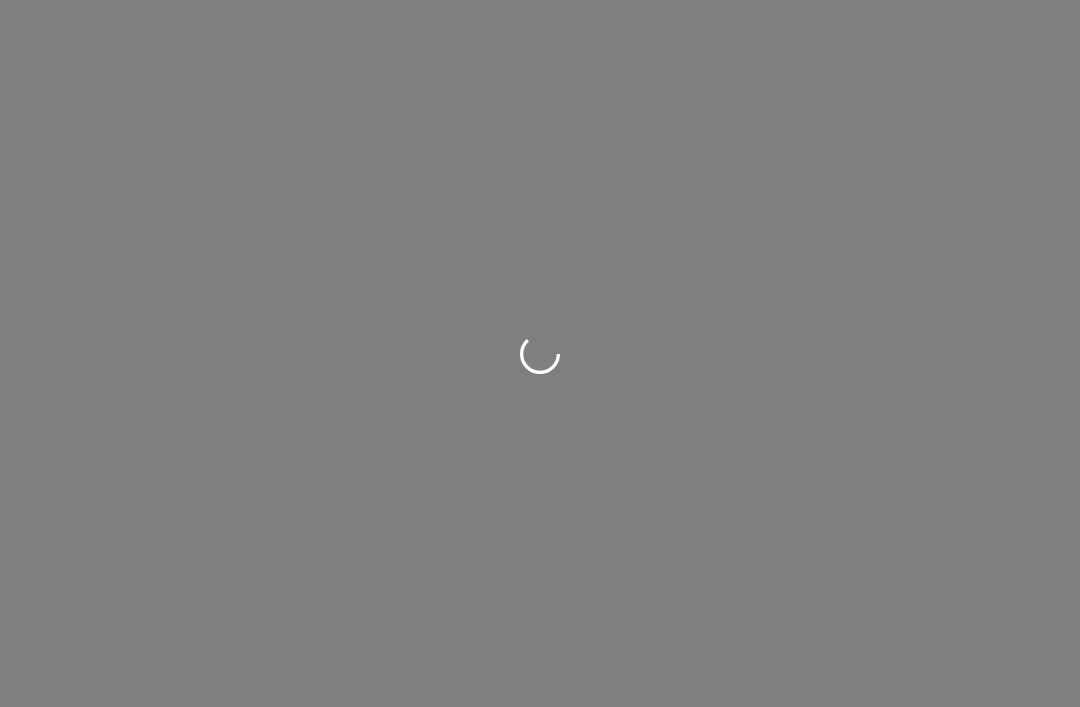 scroll, scrollTop: 0, scrollLeft: 0, axis: both 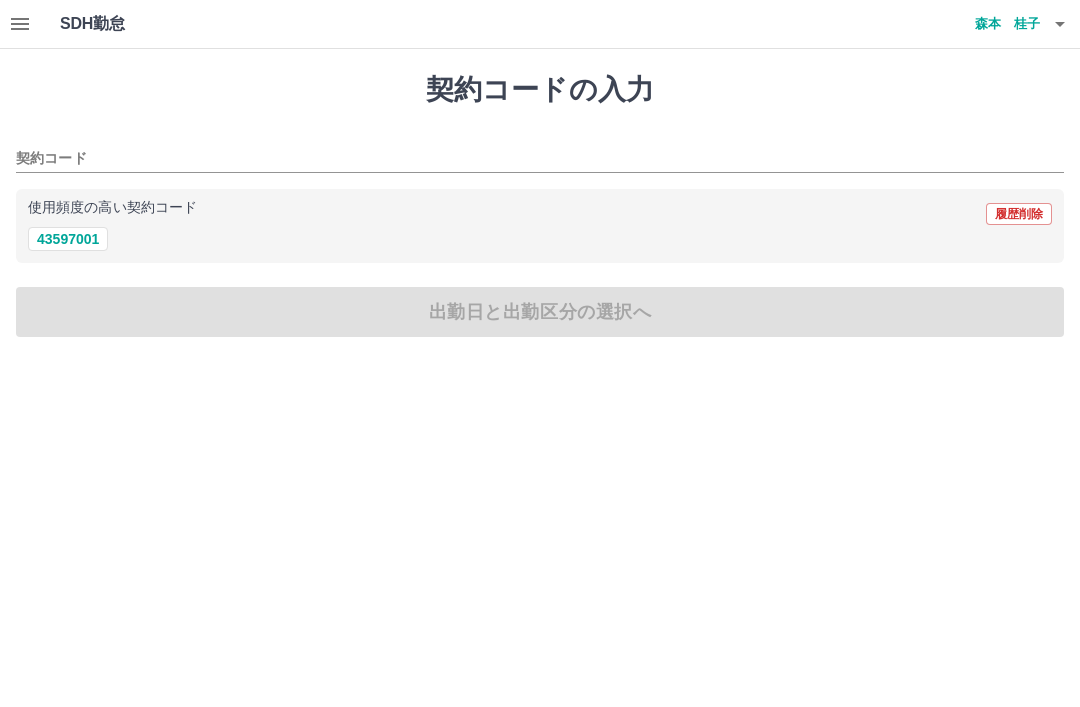 click on "43597001" at bounding box center [68, 239] 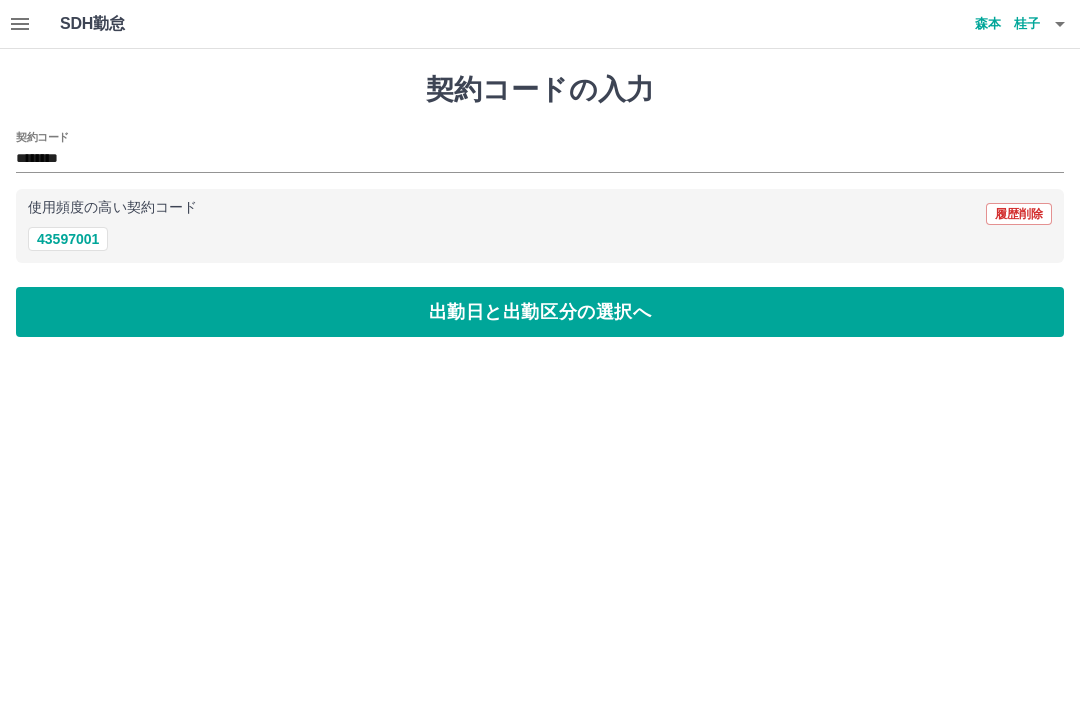 click on "出勤日と出勤区分の選択へ" at bounding box center (540, 312) 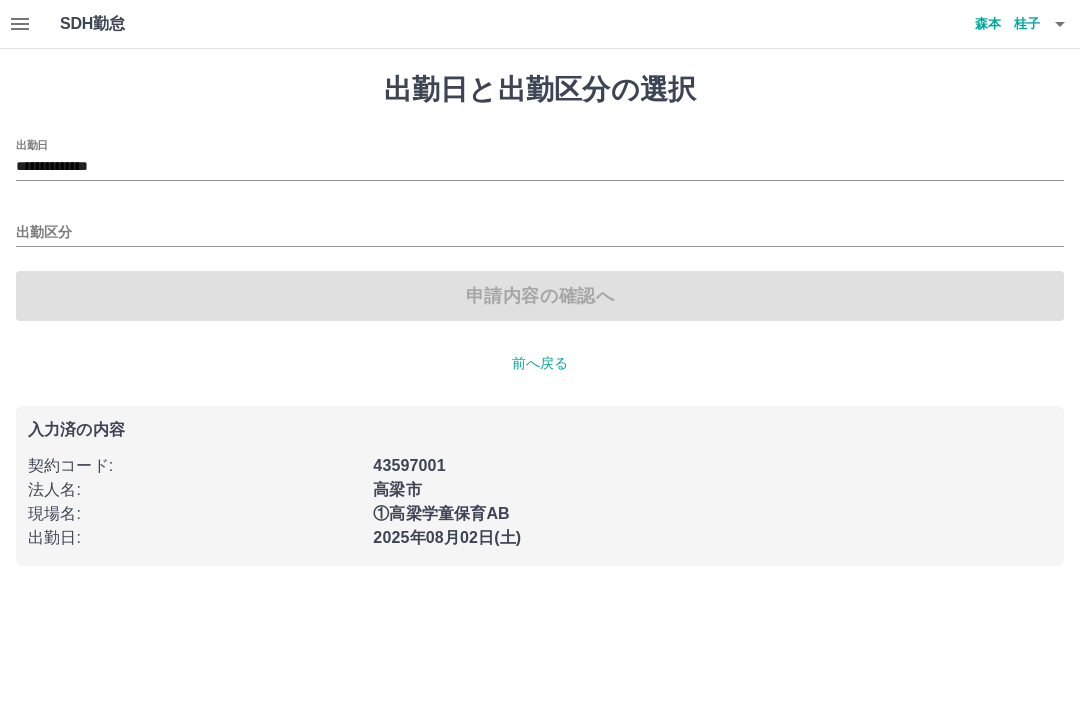 click on "**********" at bounding box center (540, 167) 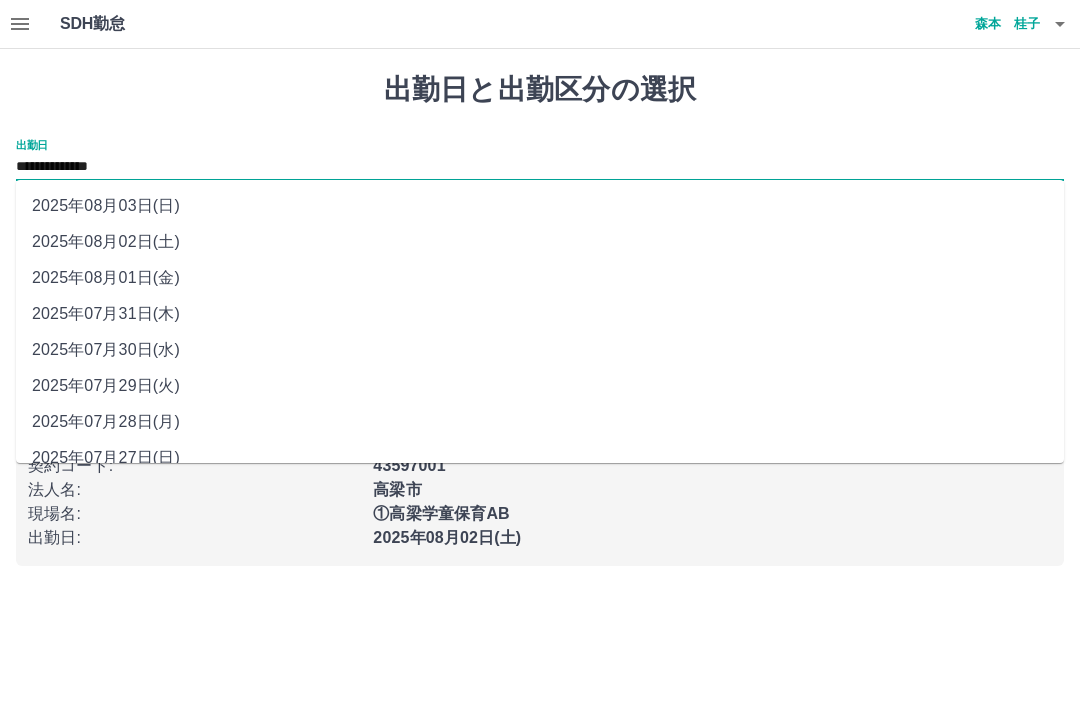 click on "2025年08月01日(金)" at bounding box center (540, 278) 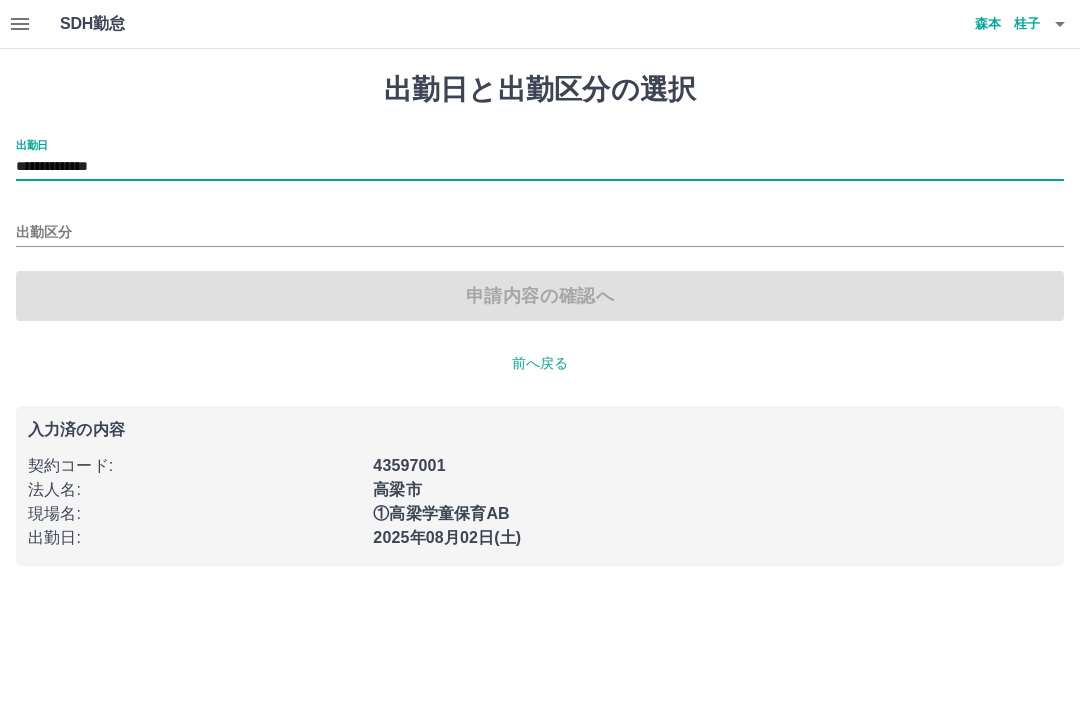 click on "出勤区分" at bounding box center [540, 233] 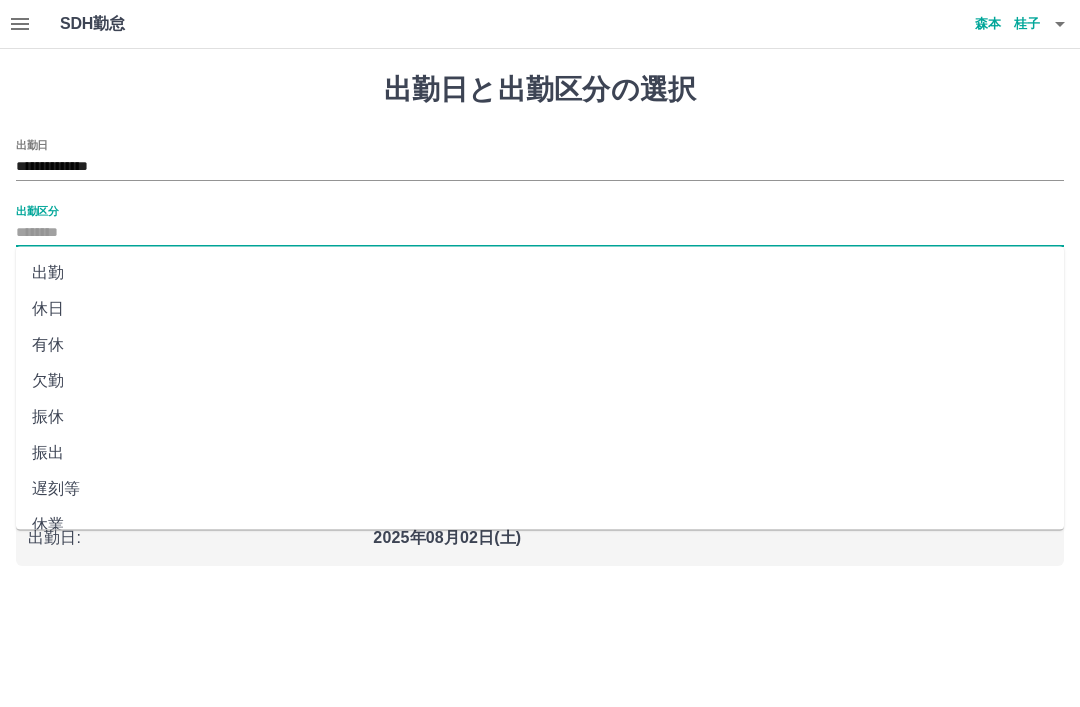 click on "出勤" at bounding box center [540, 273] 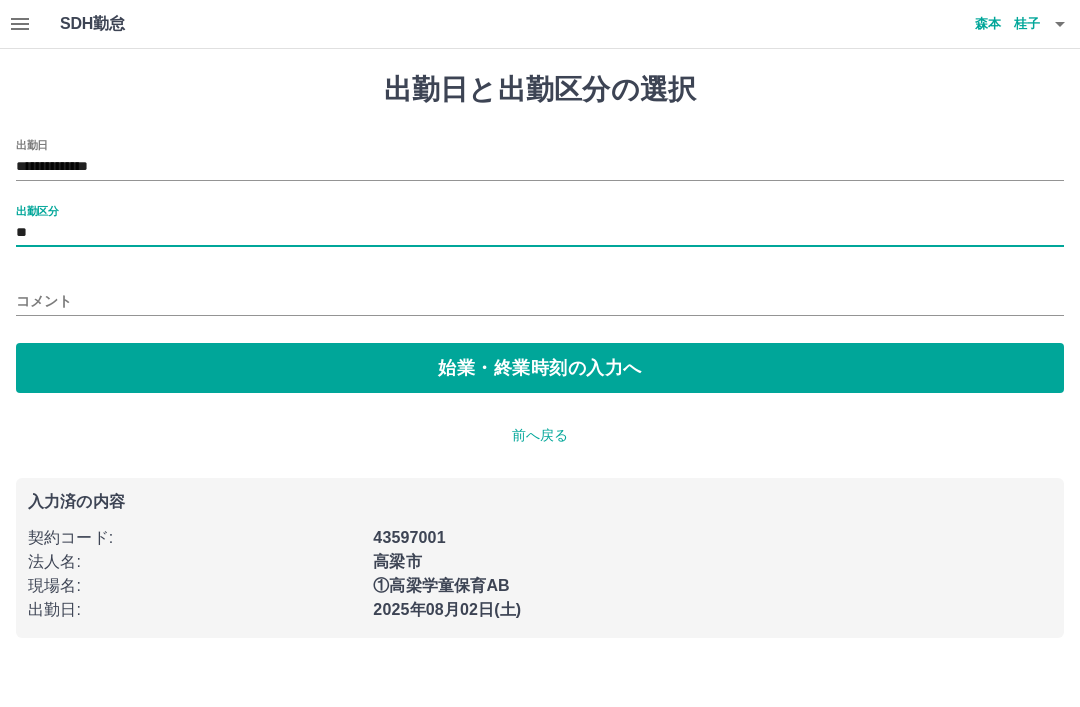 type on "**" 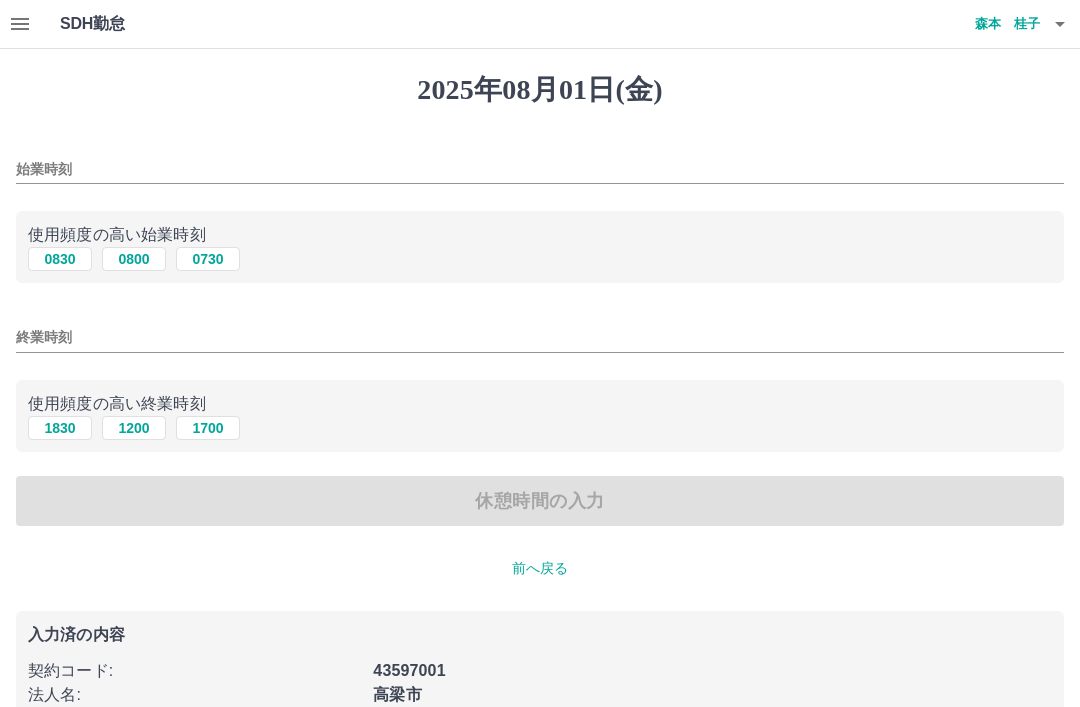 click on "0830" at bounding box center (60, 259) 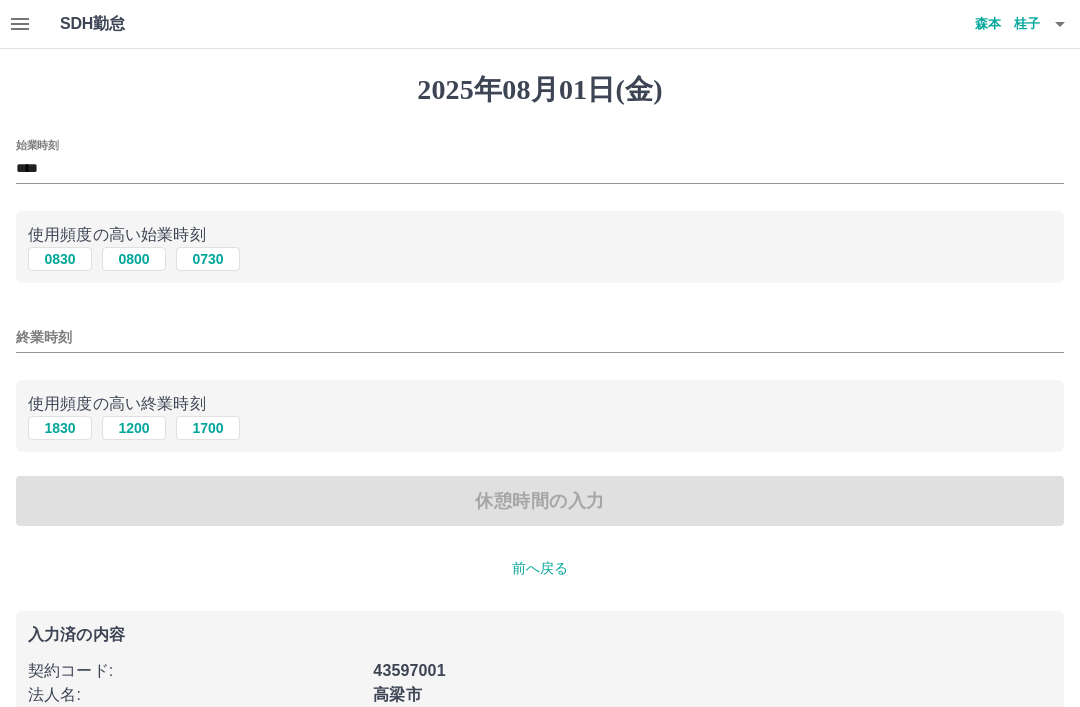 click on "終業時刻" at bounding box center (540, 337) 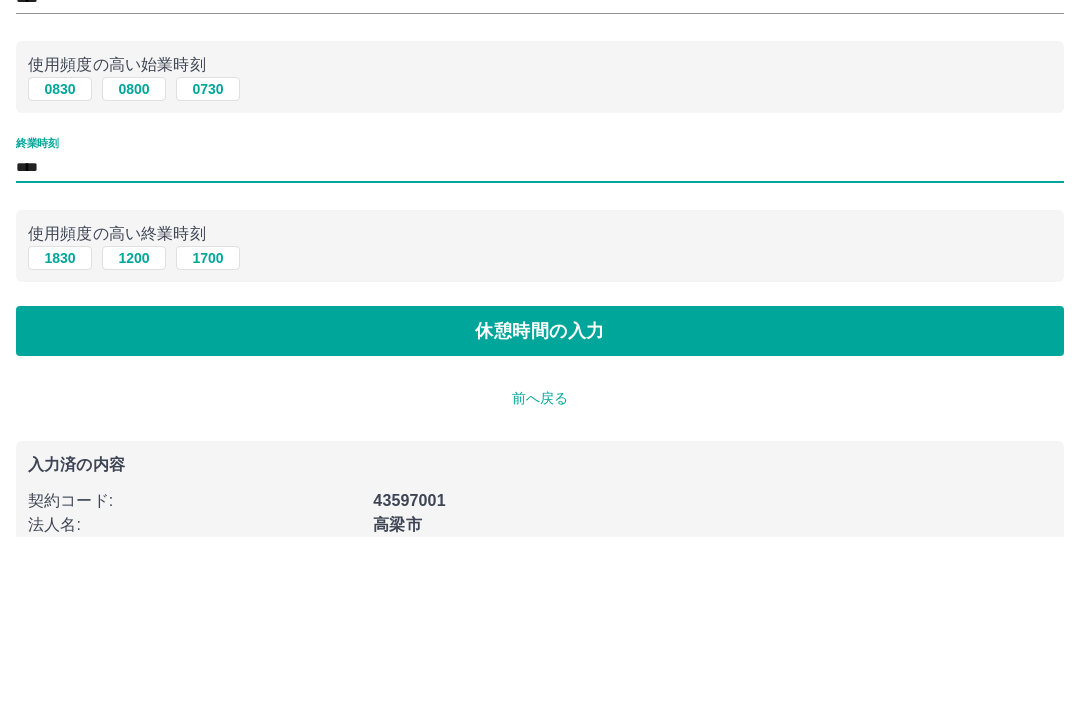 click on "****" at bounding box center [540, 337] 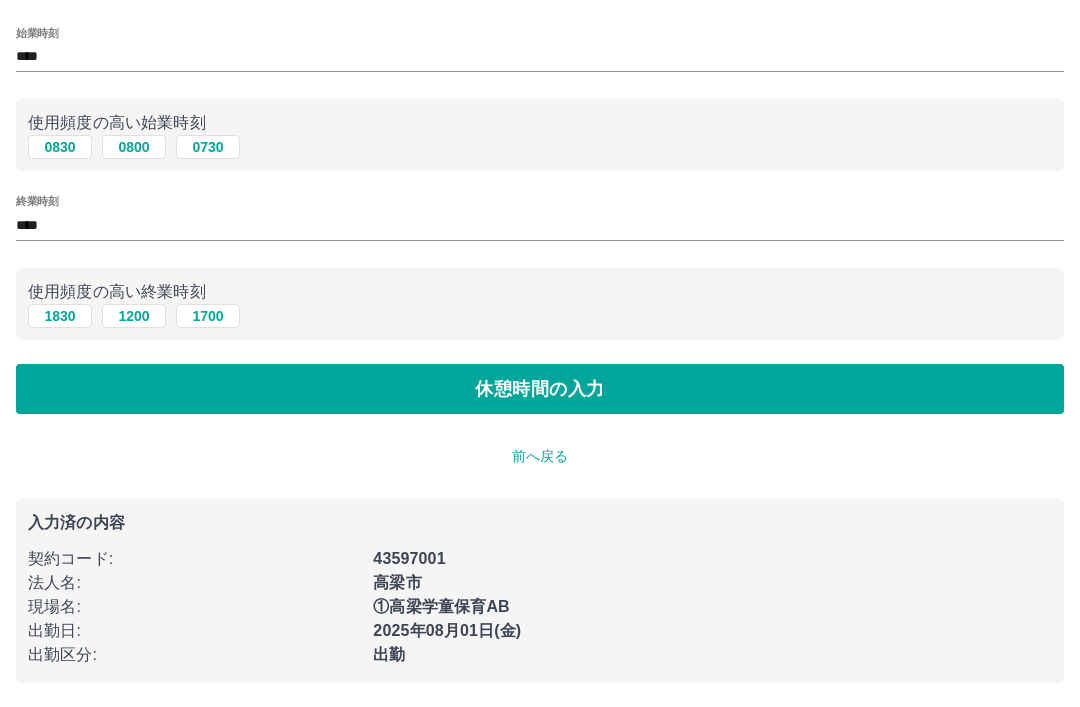 click on "休憩時間の入力" at bounding box center (540, 389) 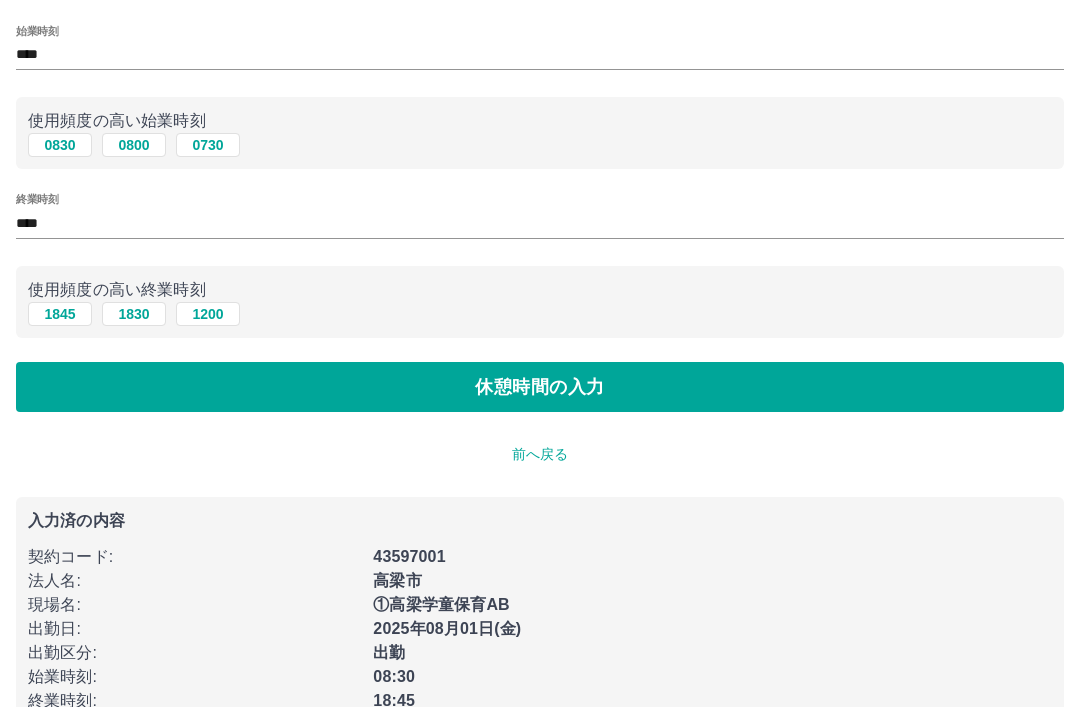 scroll, scrollTop: 0, scrollLeft: 0, axis: both 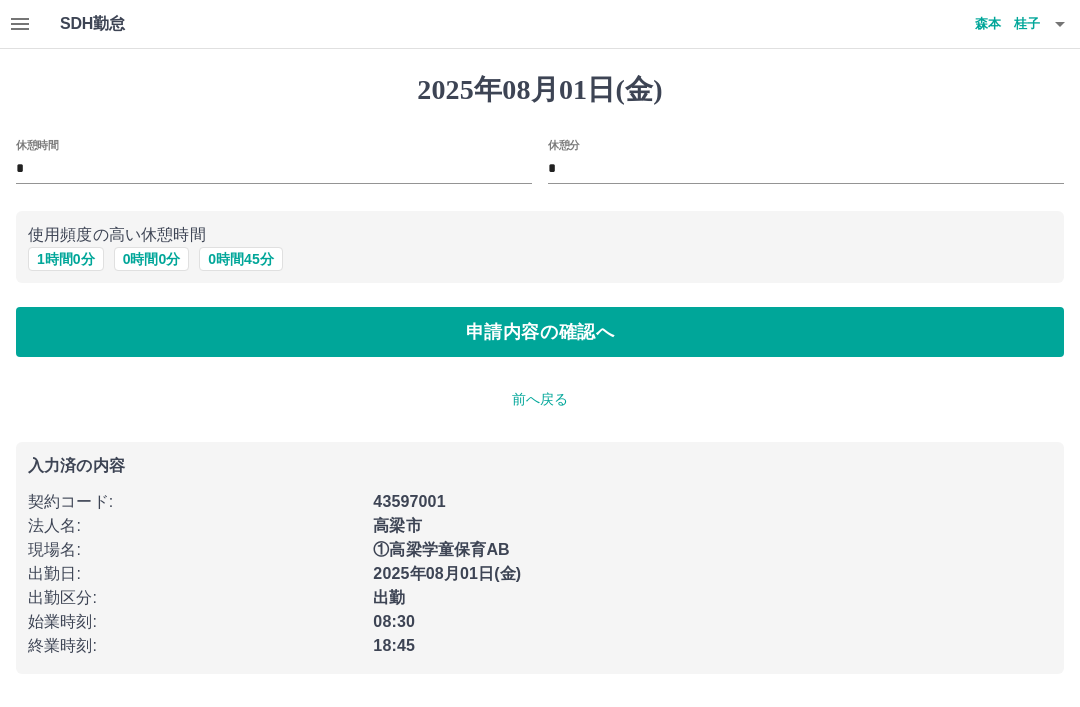click on "1 時間 0 分" at bounding box center [66, 259] 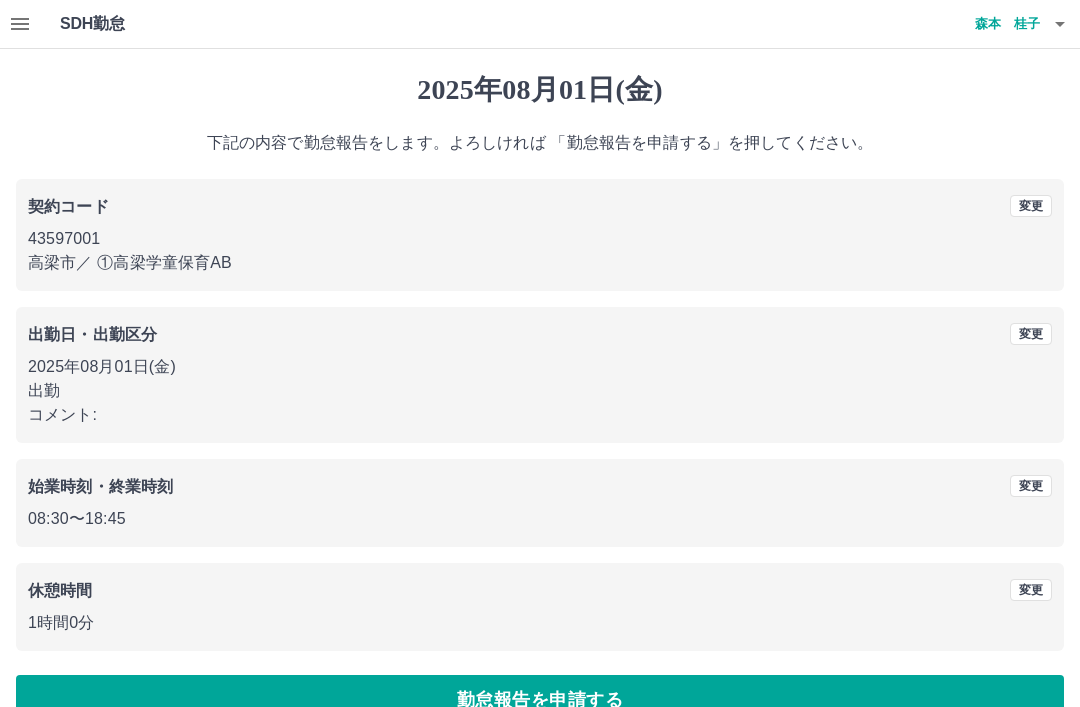 click on "勤怠報告を申請する" at bounding box center (540, 700) 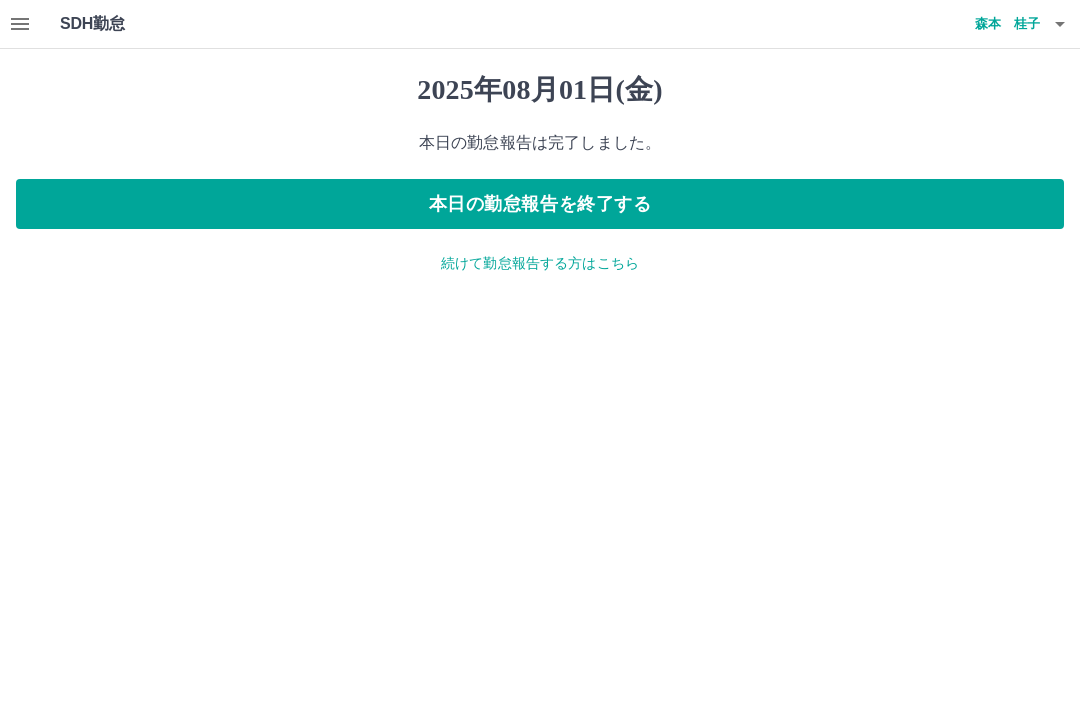 click on "本日の勤怠報告を終了する" at bounding box center [540, 204] 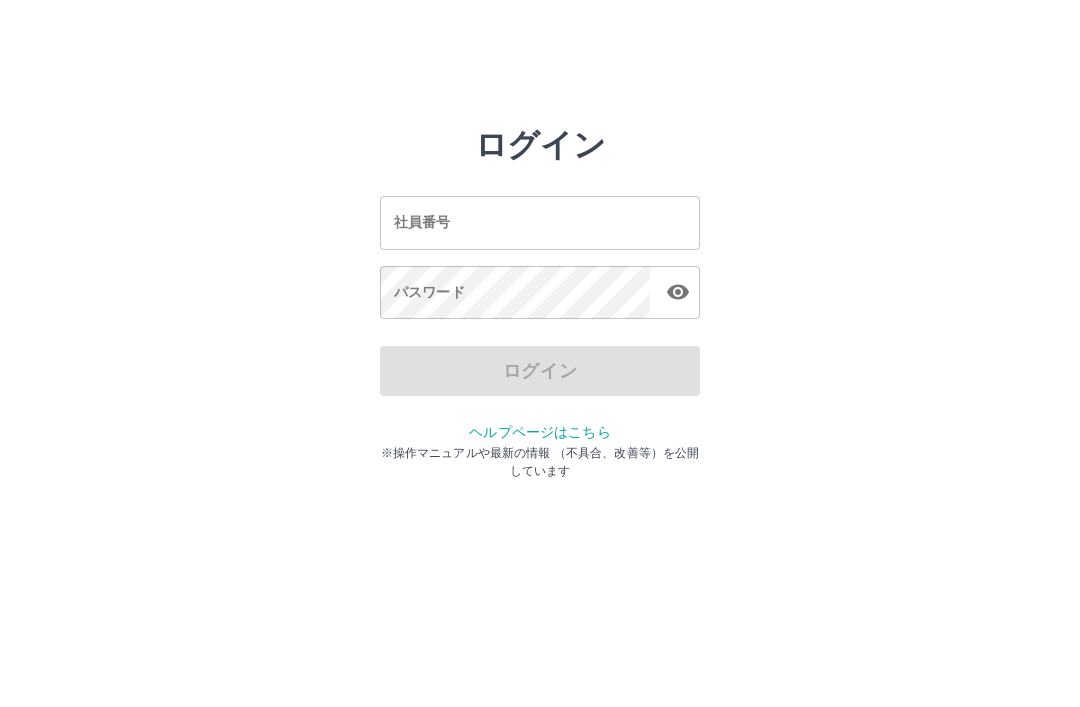 scroll, scrollTop: 0, scrollLeft: 0, axis: both 